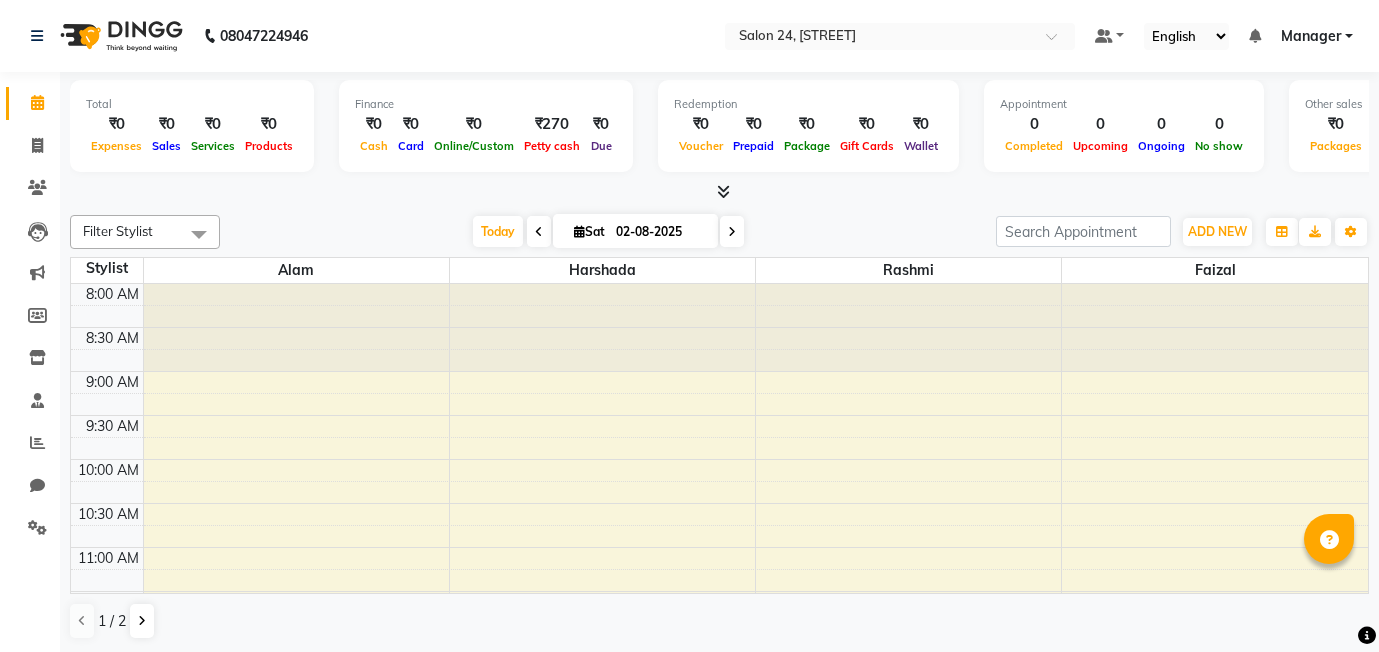 scroll, scrollTop: 0, scrollLeft: 0, axis: both 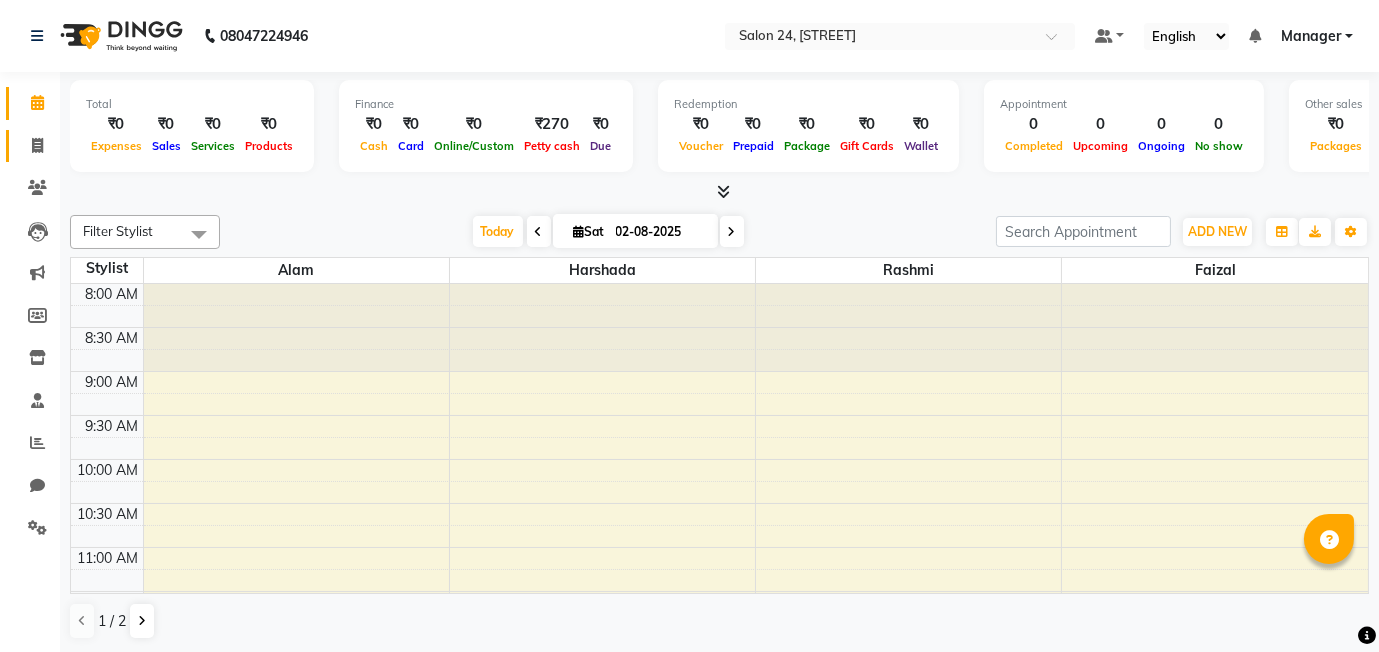 click 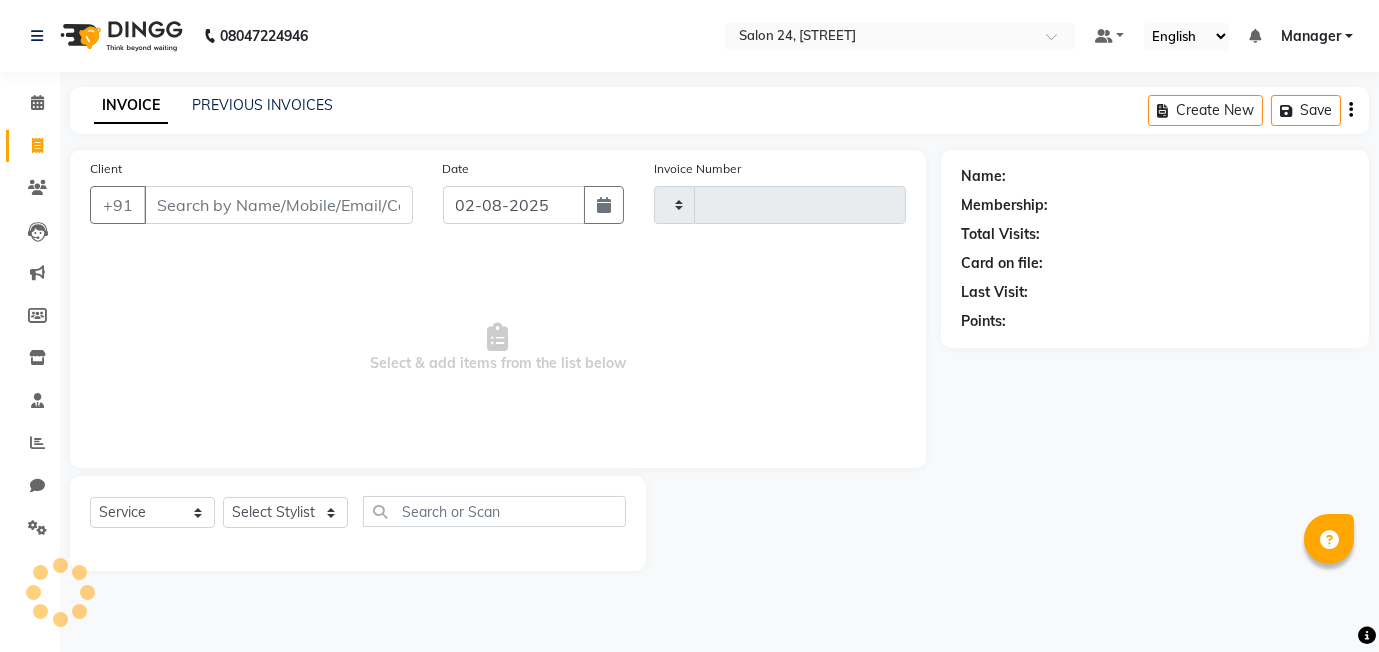 type on "0321" 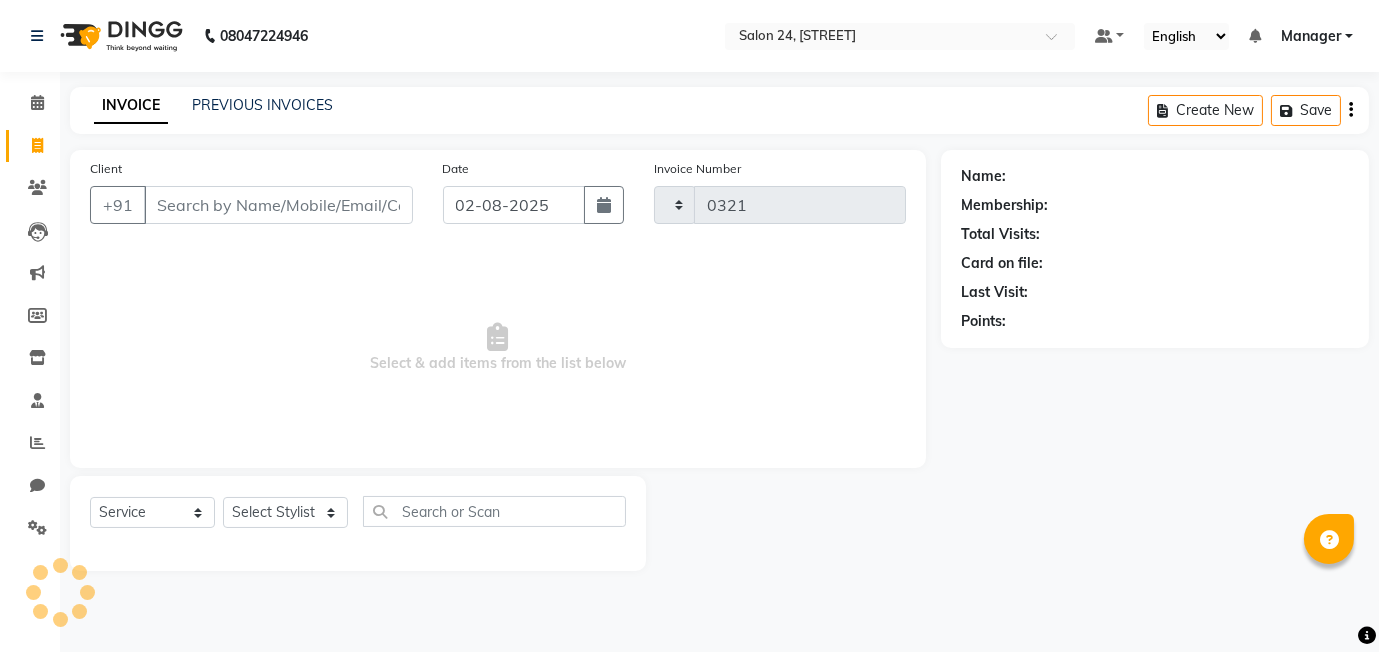 select on "8448" 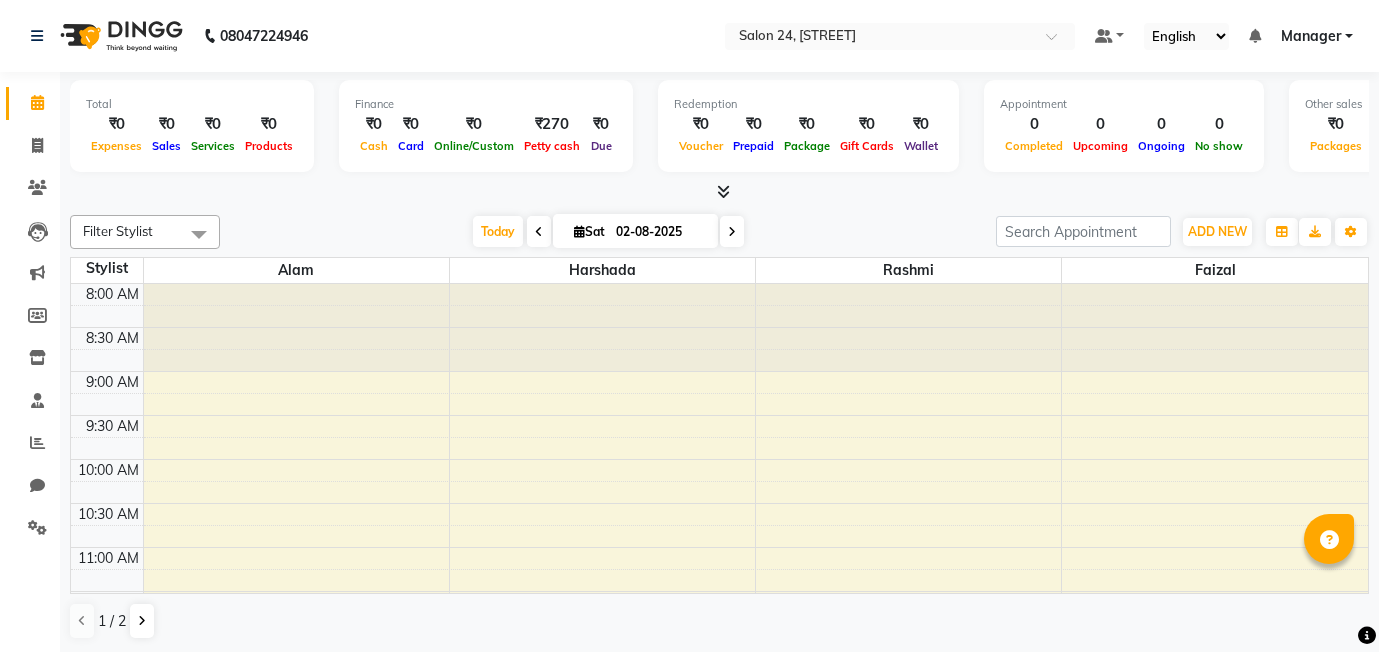 scroll, scrollTop: 0, scrollLeft: 0, axis: both 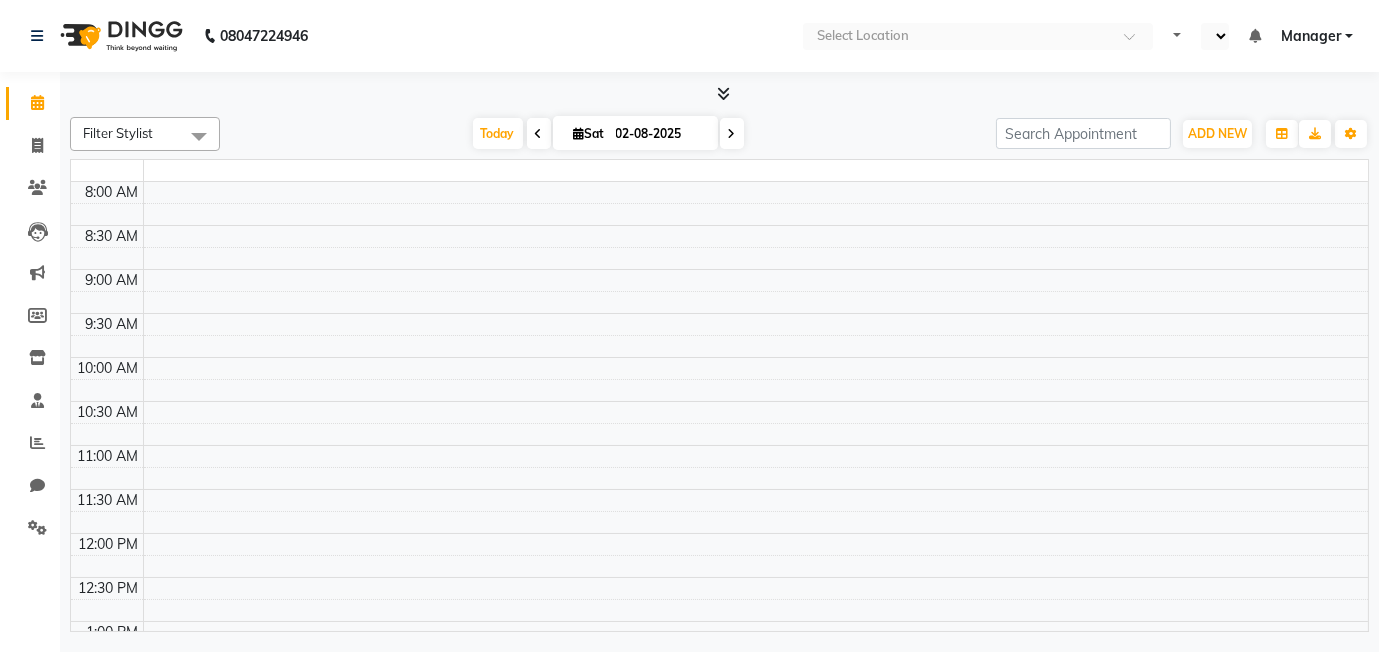 select on "en" 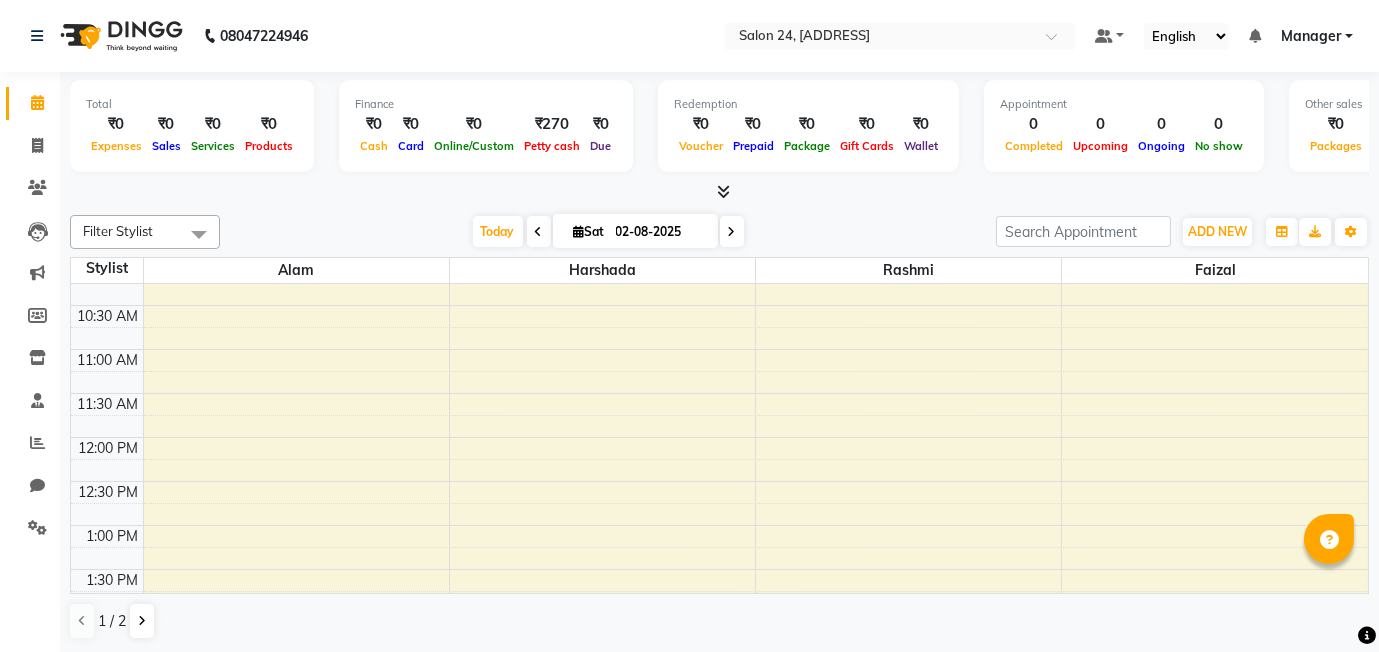 scroll, scrollTop: 267, scrollLeft: 0, axis: vertical 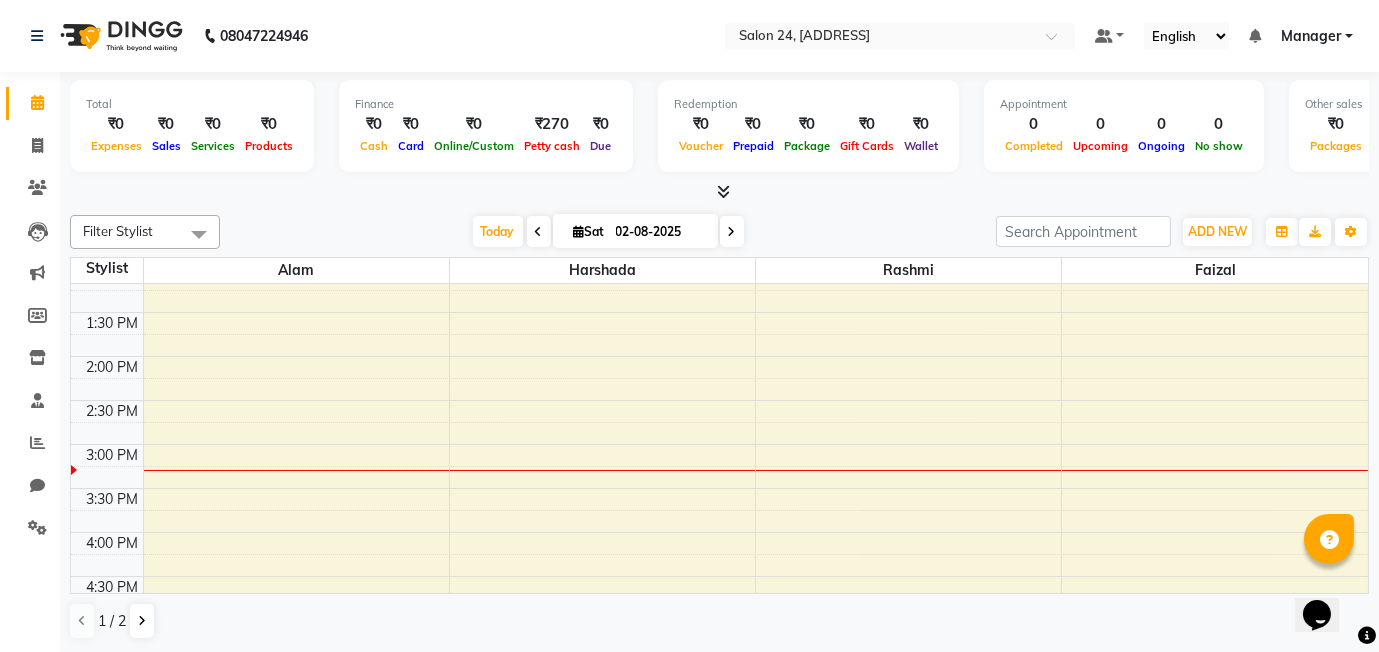 click on "8:00 AM 8:30 AM 9:00 AM 9:30 AM 10:00 AM 10:30 AM 11:00 AM 11:30 AM 12:00 PM 12:30 PM 1:00 PM 1:30 PM 2:00 PM 2:30 PM 3:00 PM 3:30 PM 4:00 PM 4:30 PM 5:00 PM 5:30 PM 6:00 PM 6:30 PM 7:00 PM 7:30 PM 8:00 PM 8:30 PM 9:00 PM 9:30 PM 10:00 PM 10:30 PM" at bounding box center [719, 488] 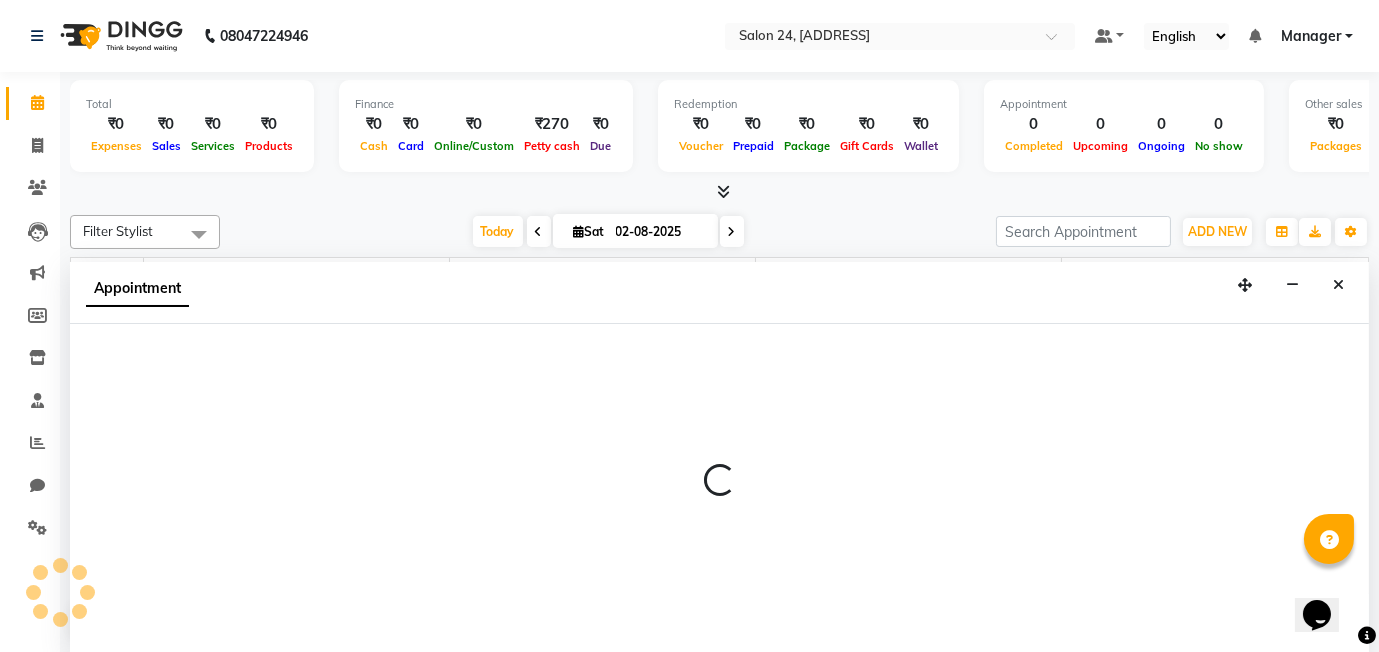 scroll, scrollTop: 1, scrollLeft: 0, axis: vertical 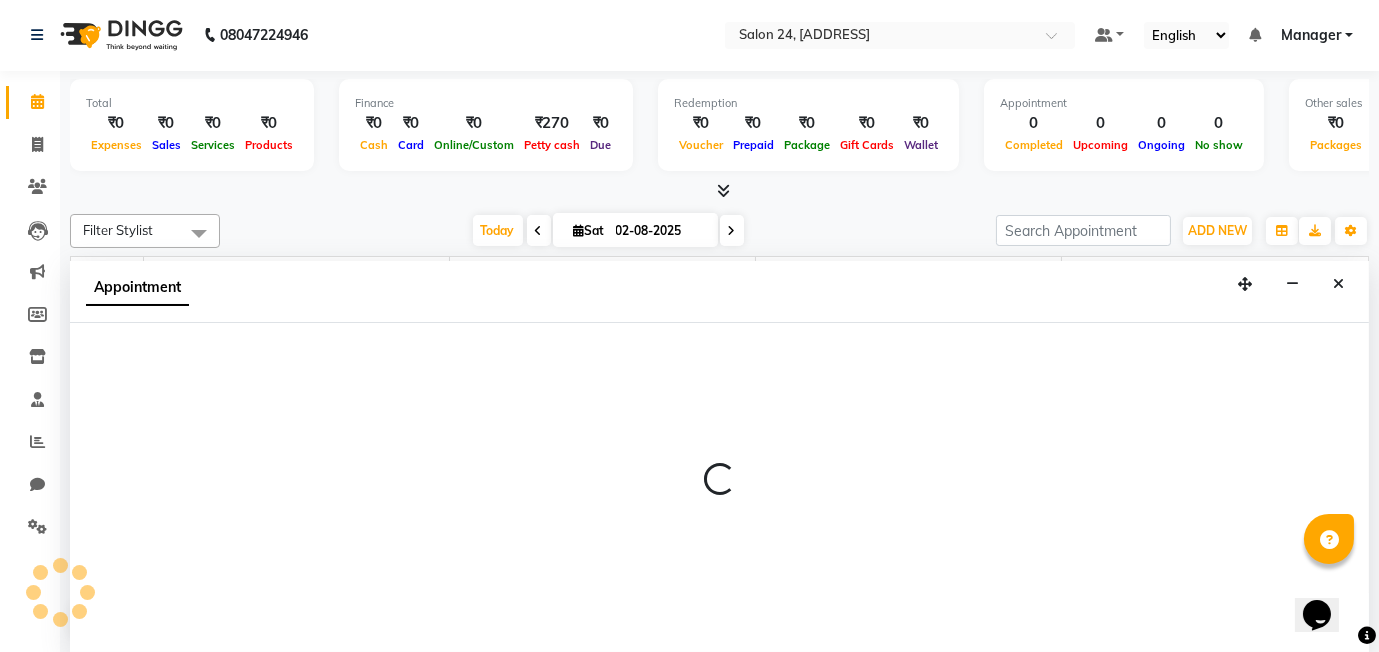 select on "87779" 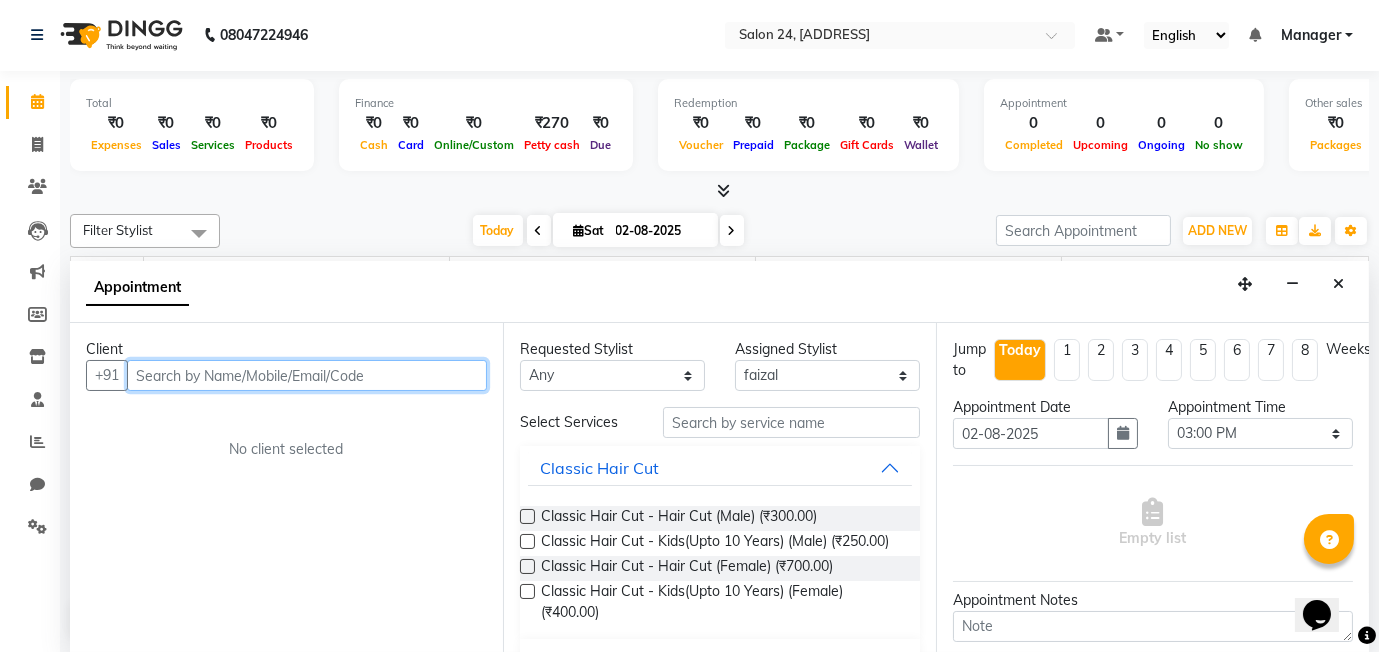 click at bounding box center [307, 375] 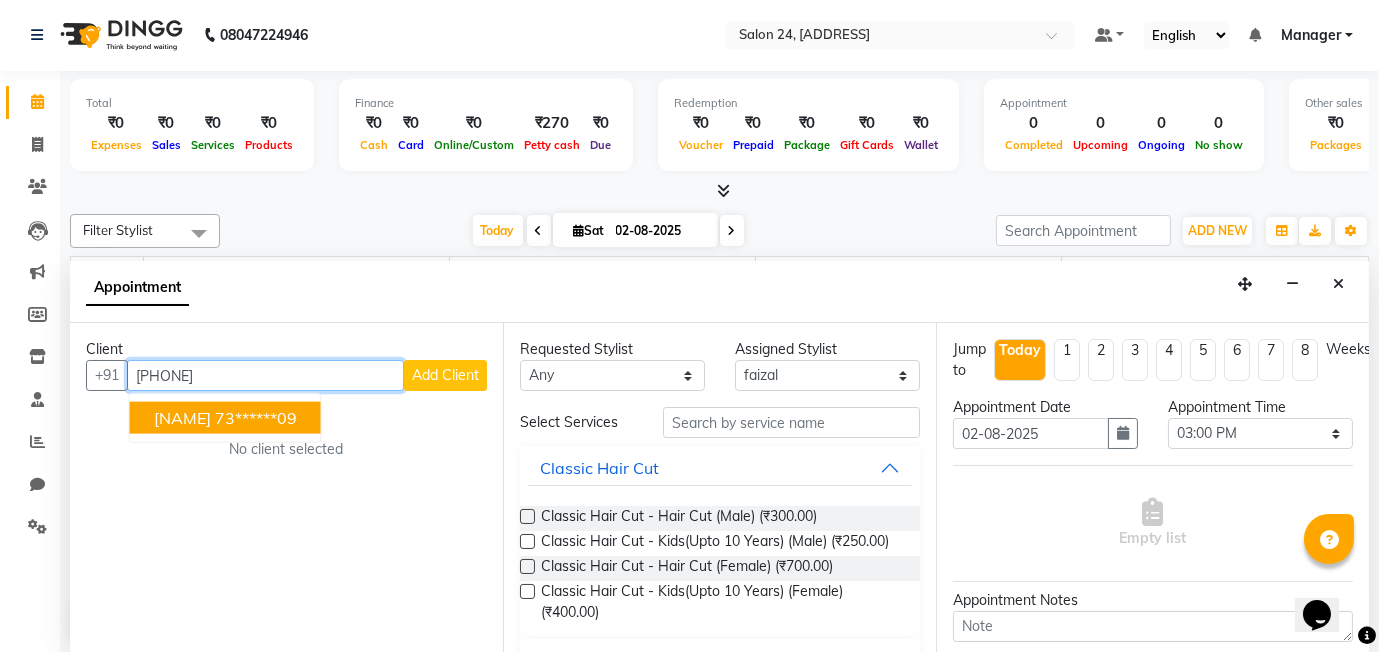 click on "73******09" at bounding box center (256, 418) 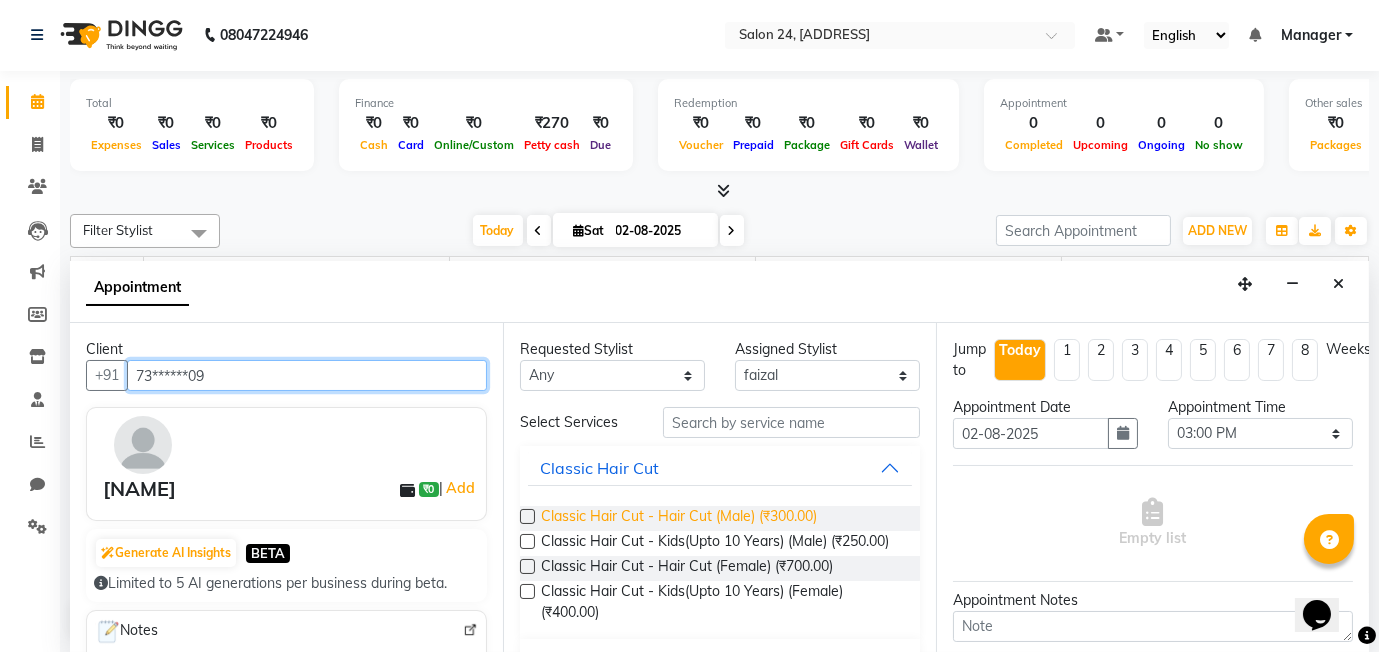 type on "73******09" 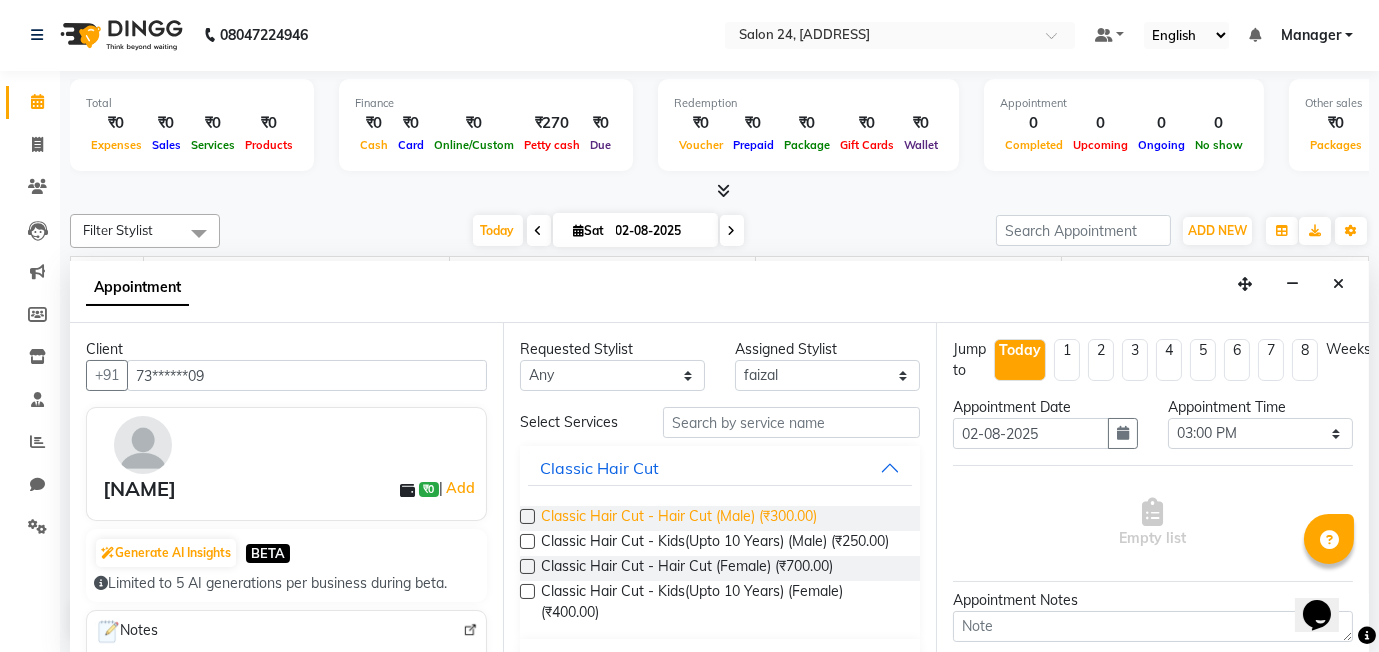 click on "Classic Hair Cut - Hair Cut (Male) (₹300.00)" at bounding box center [679, 518] 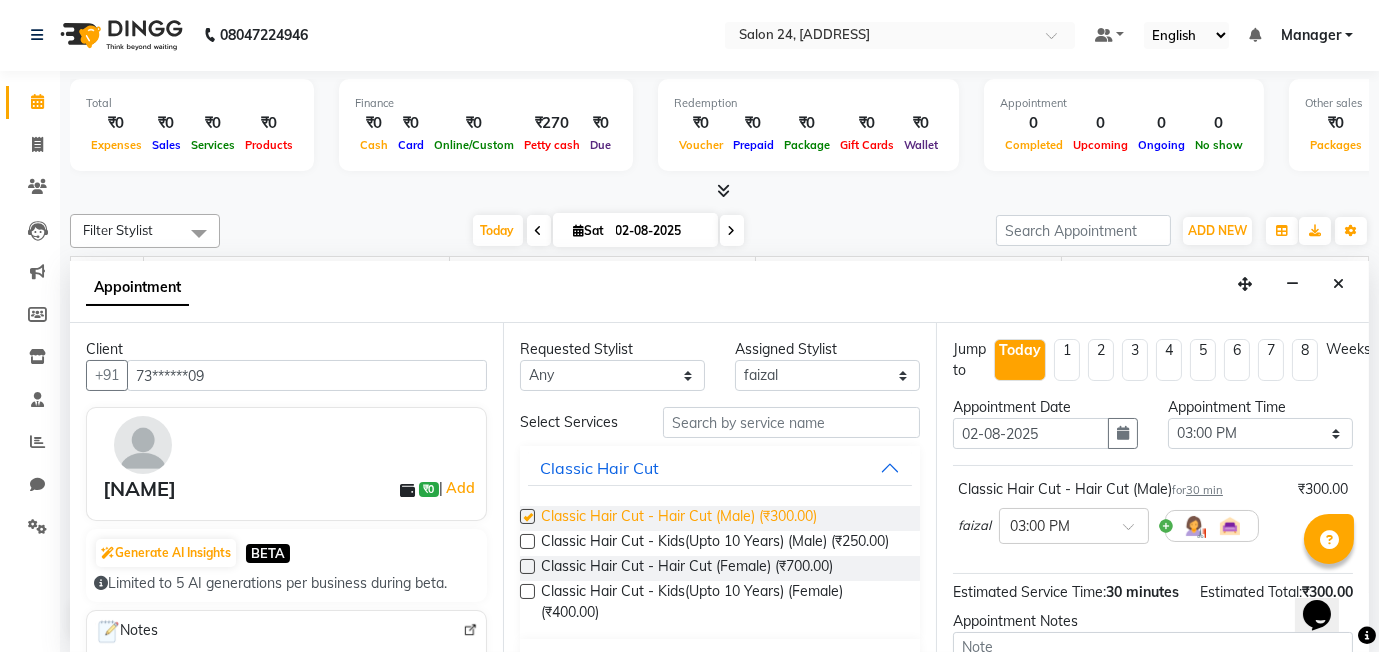 checkbox on "false" 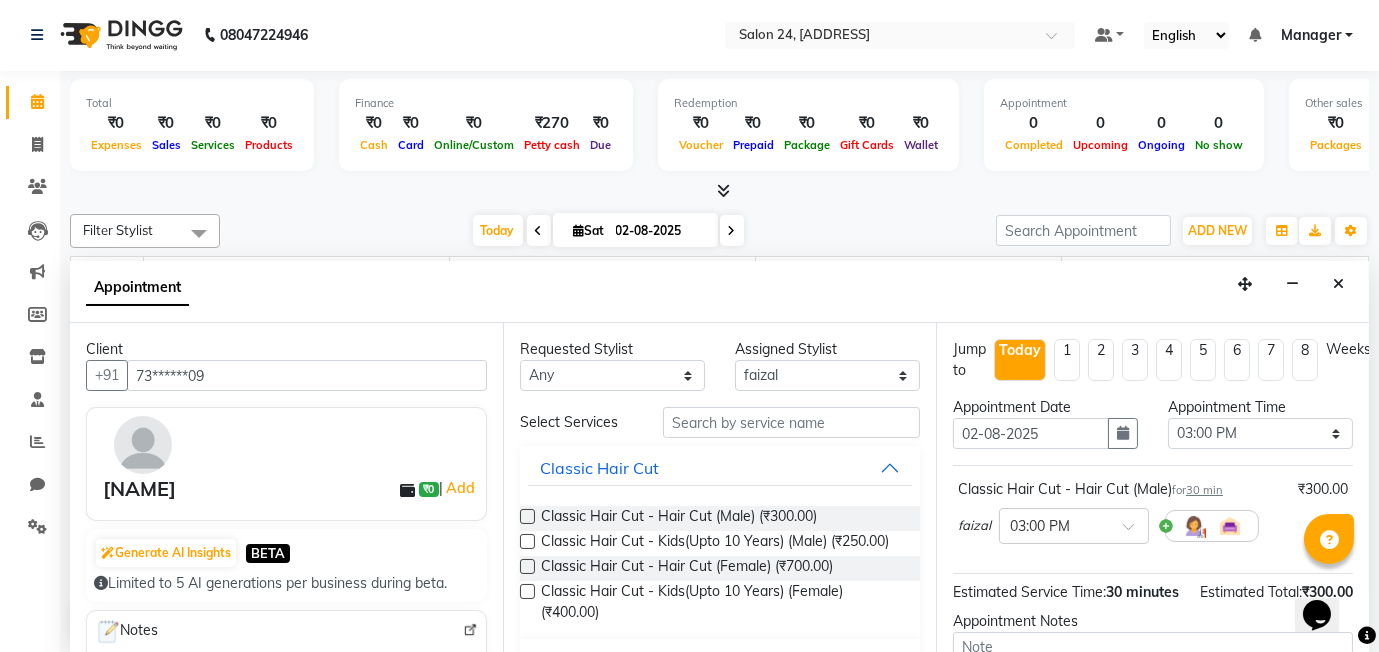scroll, scrollTop: 195, scrollLeft: 0, axis: vertical 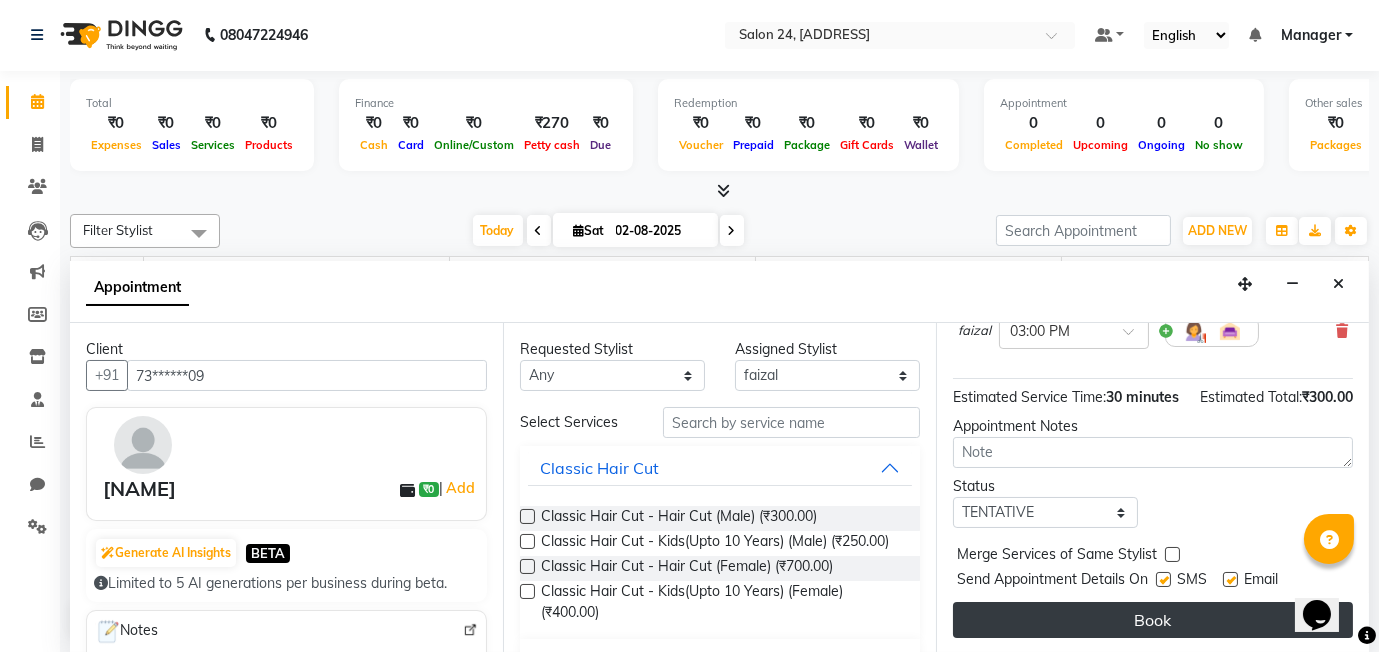 click on "Book" at bounding box center (1153, 620) 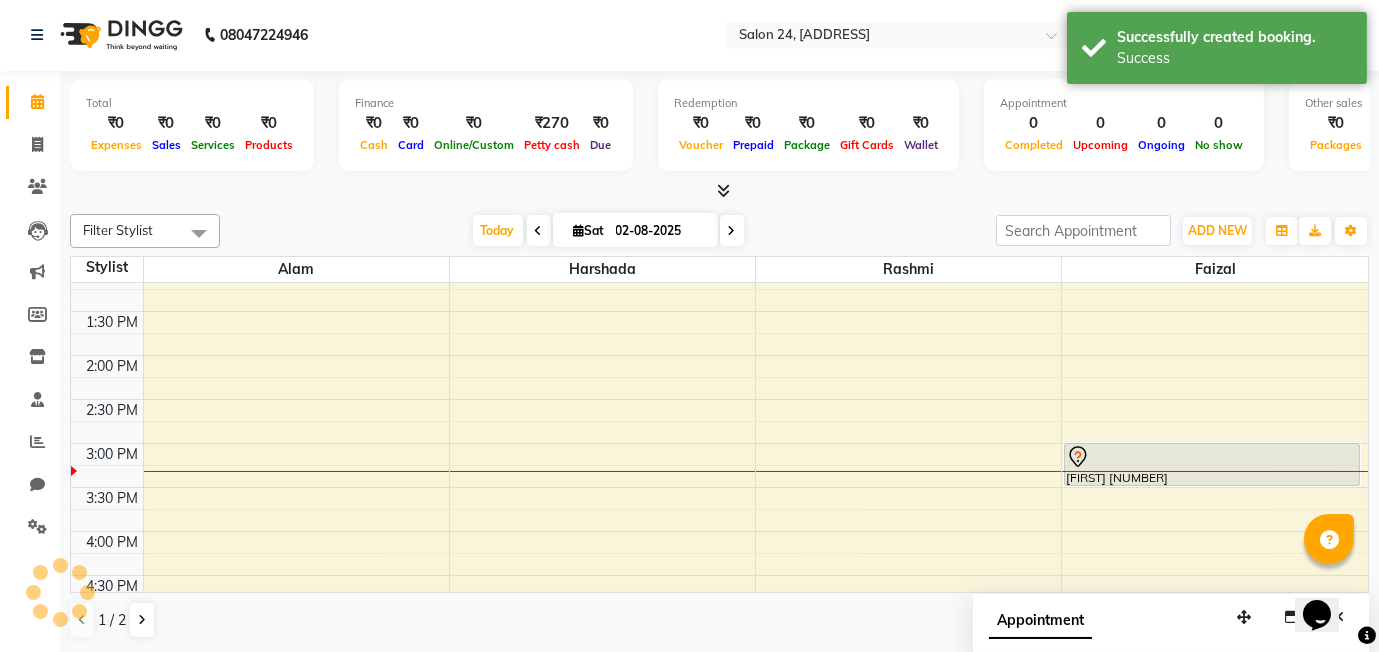 scroll, scrollTop: 1, scrollLeft: 0, axis: vertical 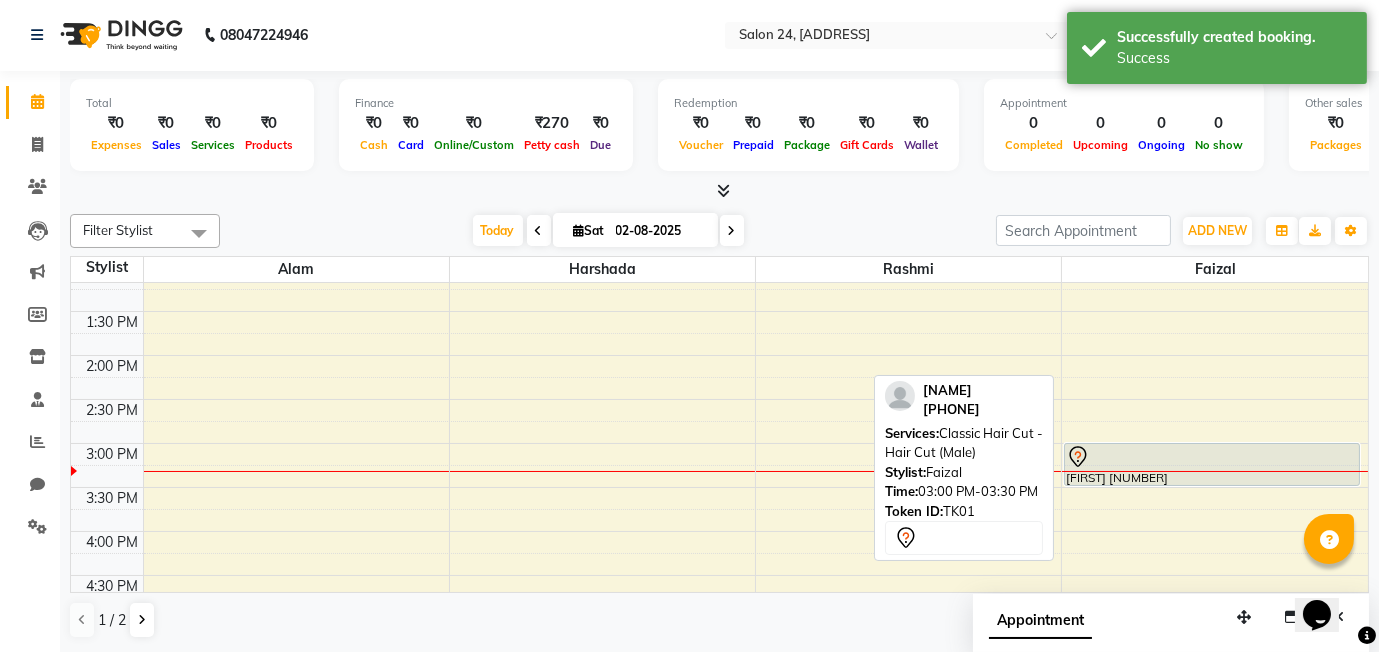 click at bounding box center (1212, 457) 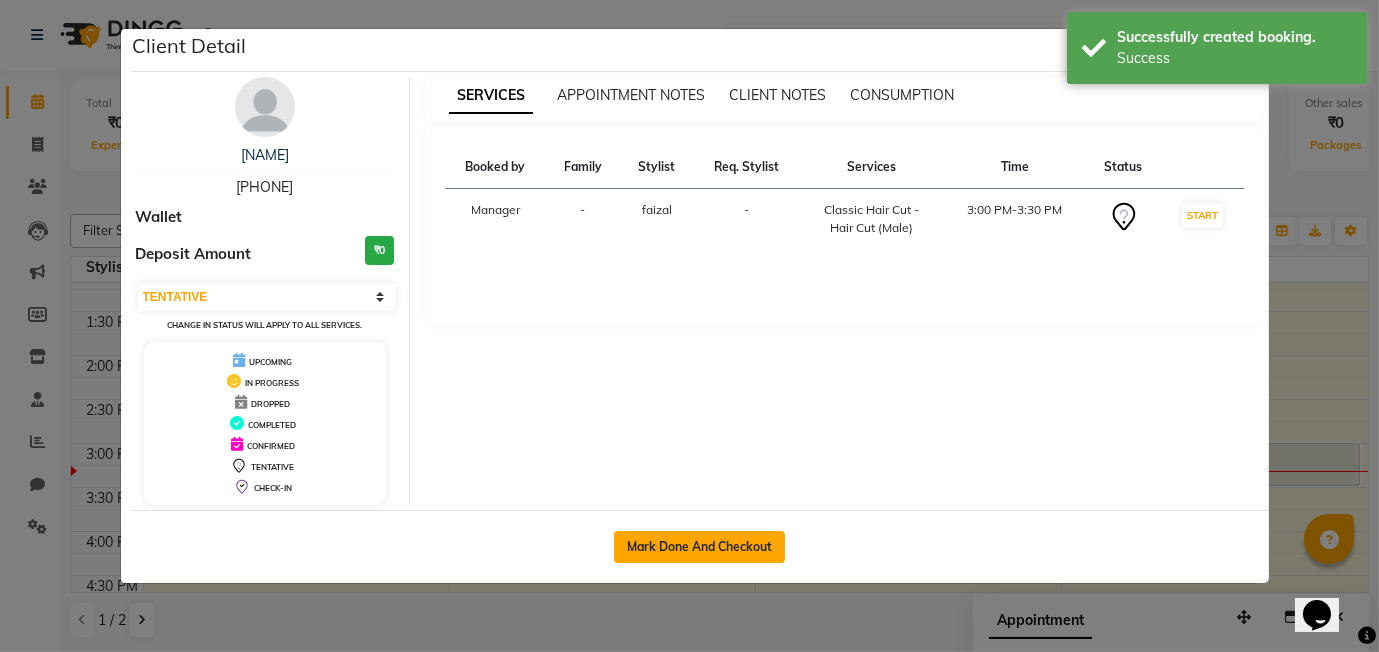 click on "Mark Done And Checkout" 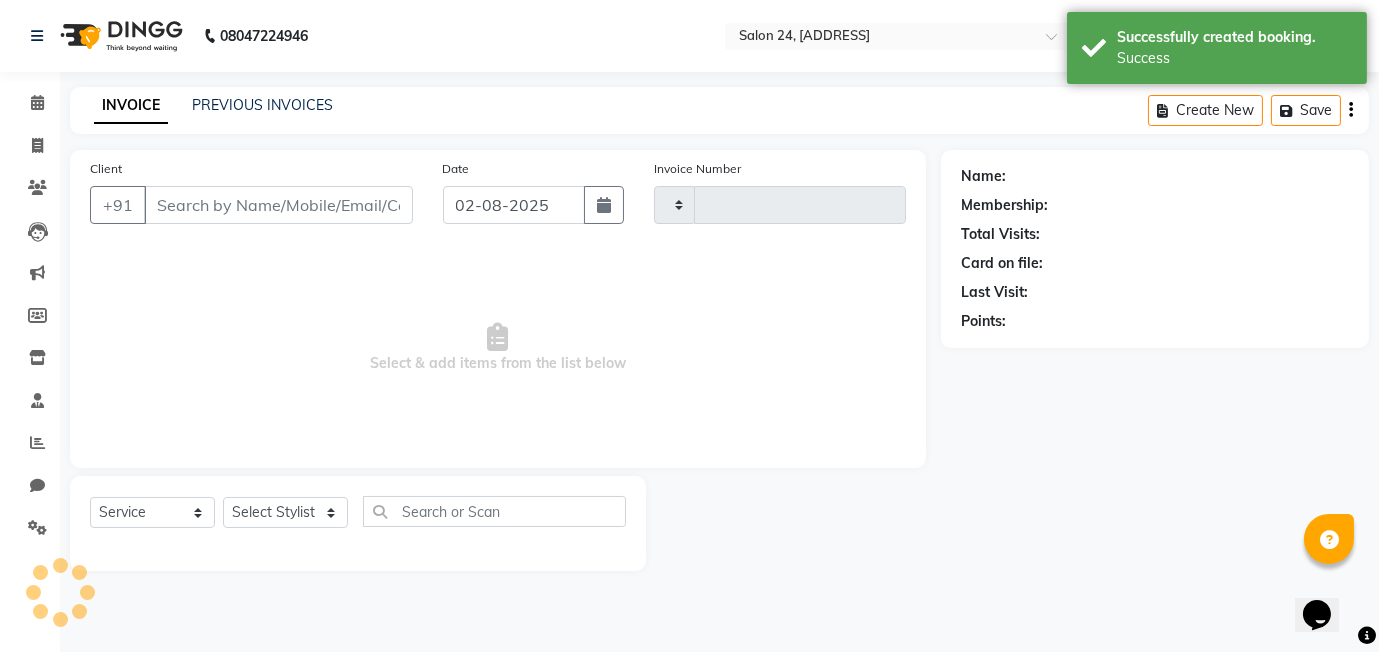 scroll, scrollTop: 0, scrollLeft: 0, axis: both 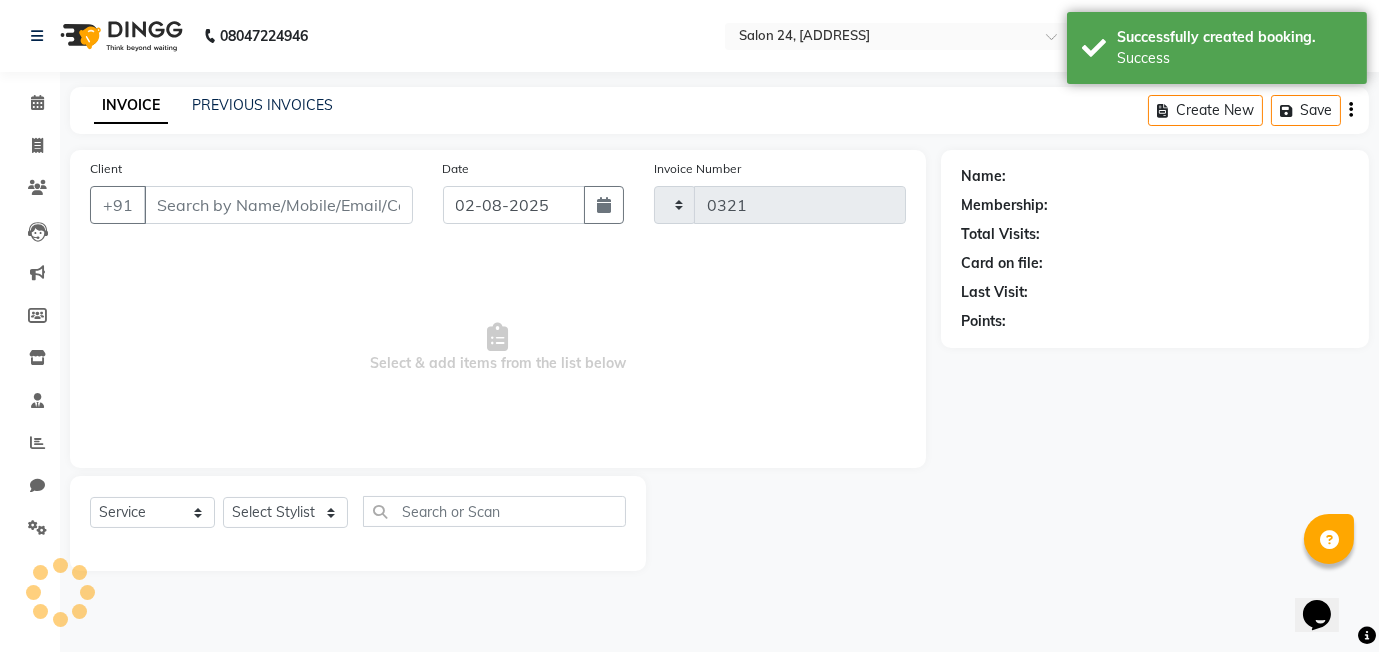 select on "8448" 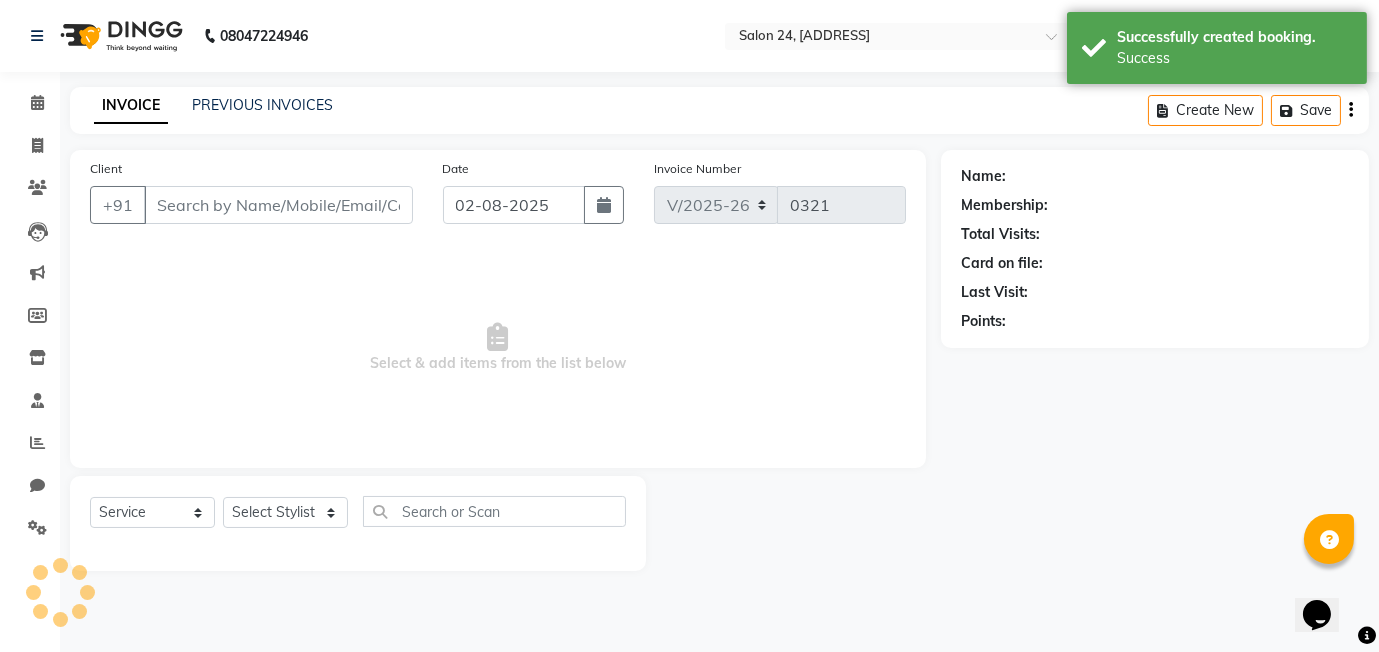 type on "73******09" 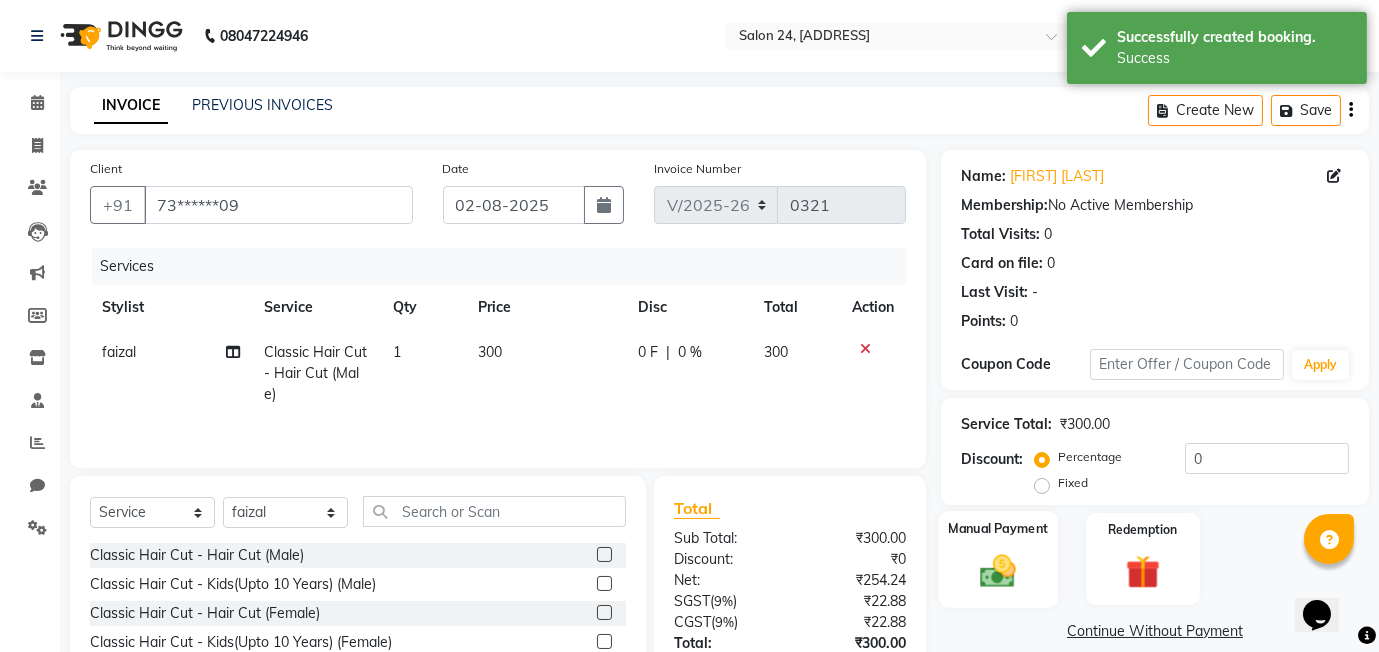 click 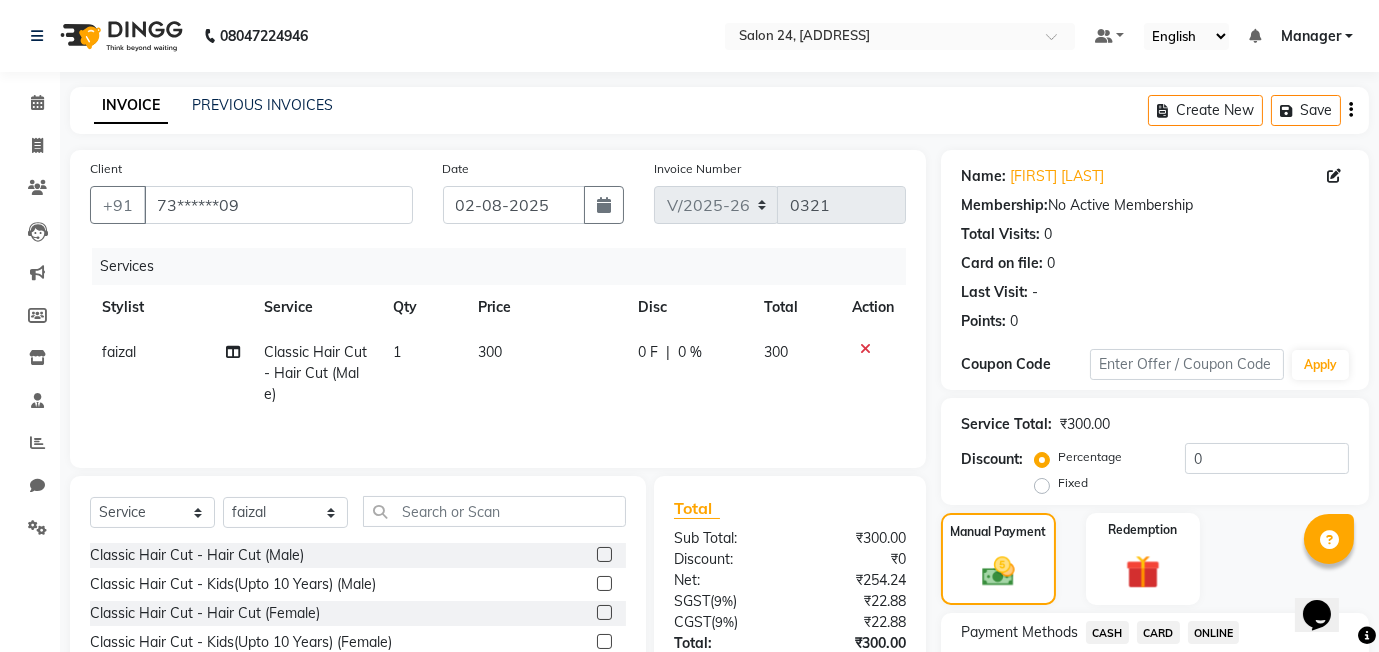 click on "ONLINE" 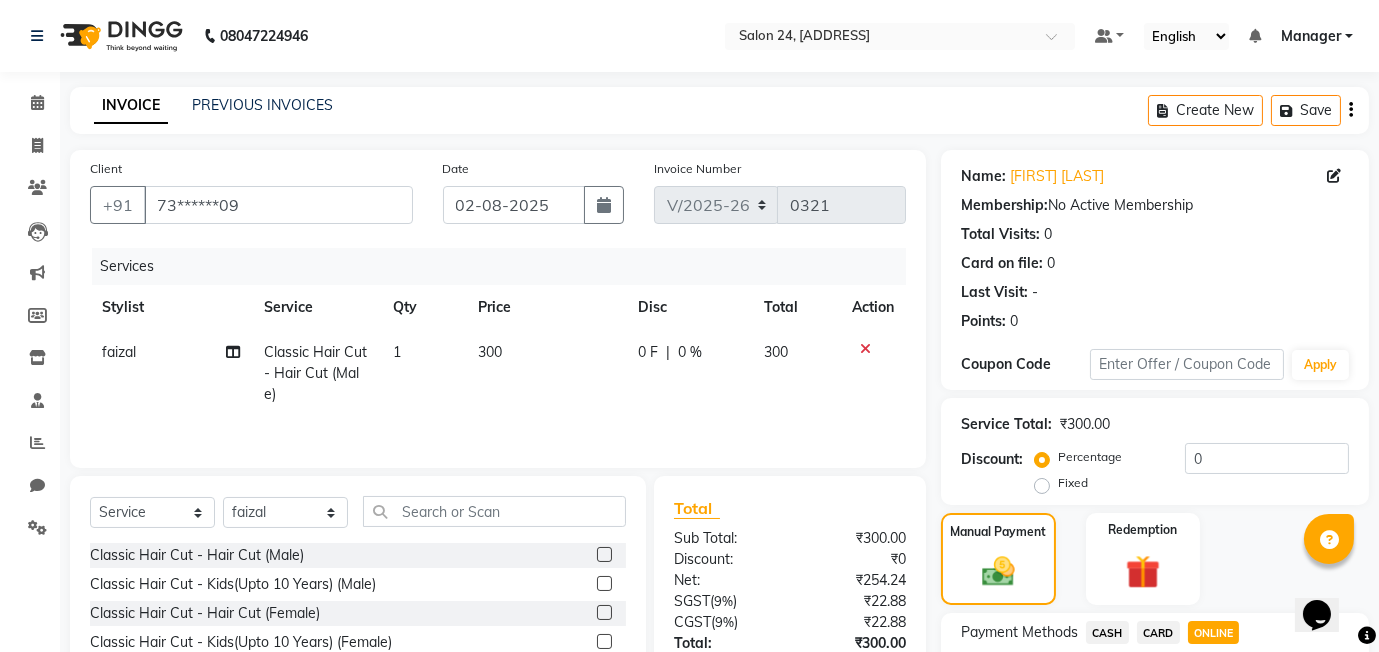 scroll, scrollTop: 182, scrollLeft: 0, axis: vertical 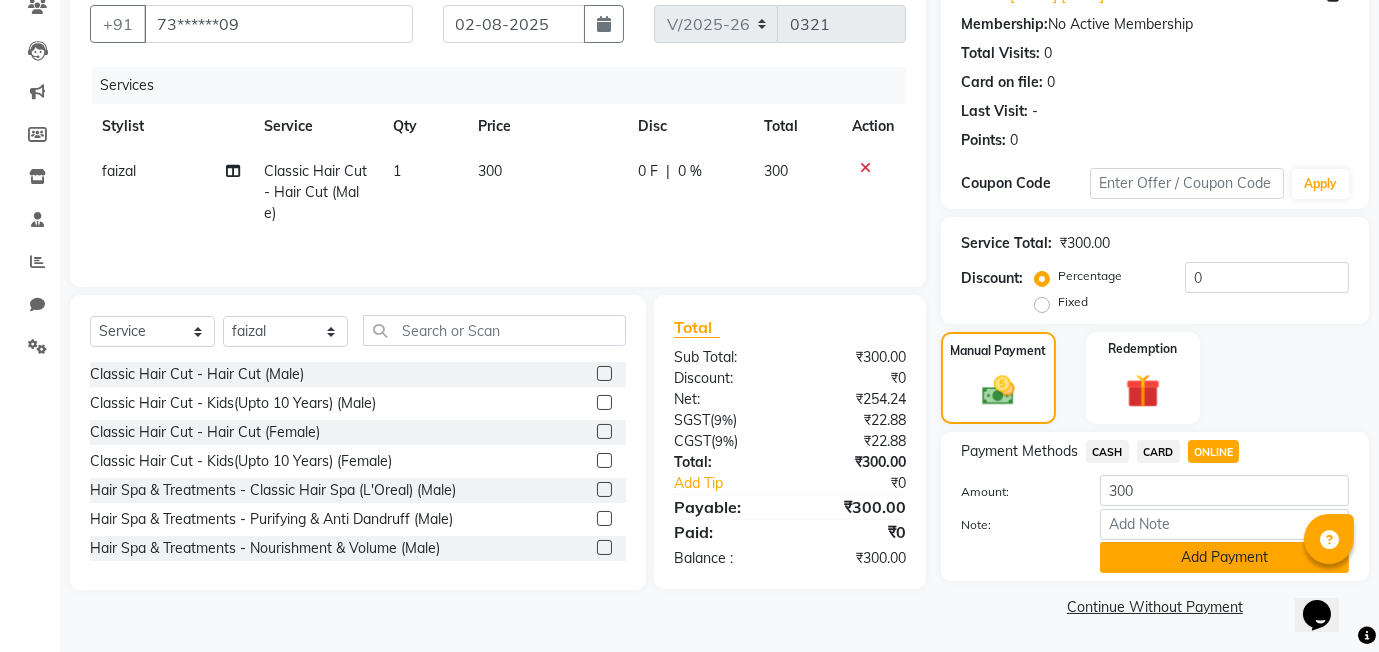 click on "Add Payment" 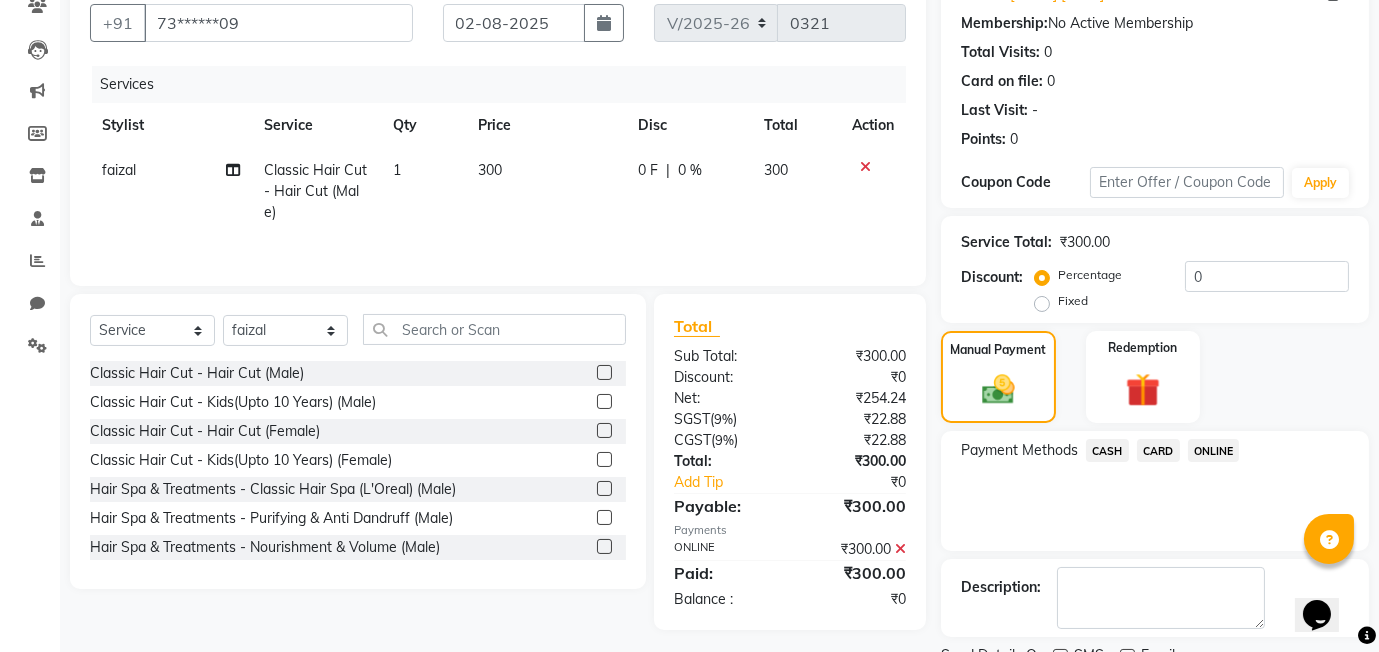 scroll, scrollTop: 265, scrollLeft: 0, axis: vertical 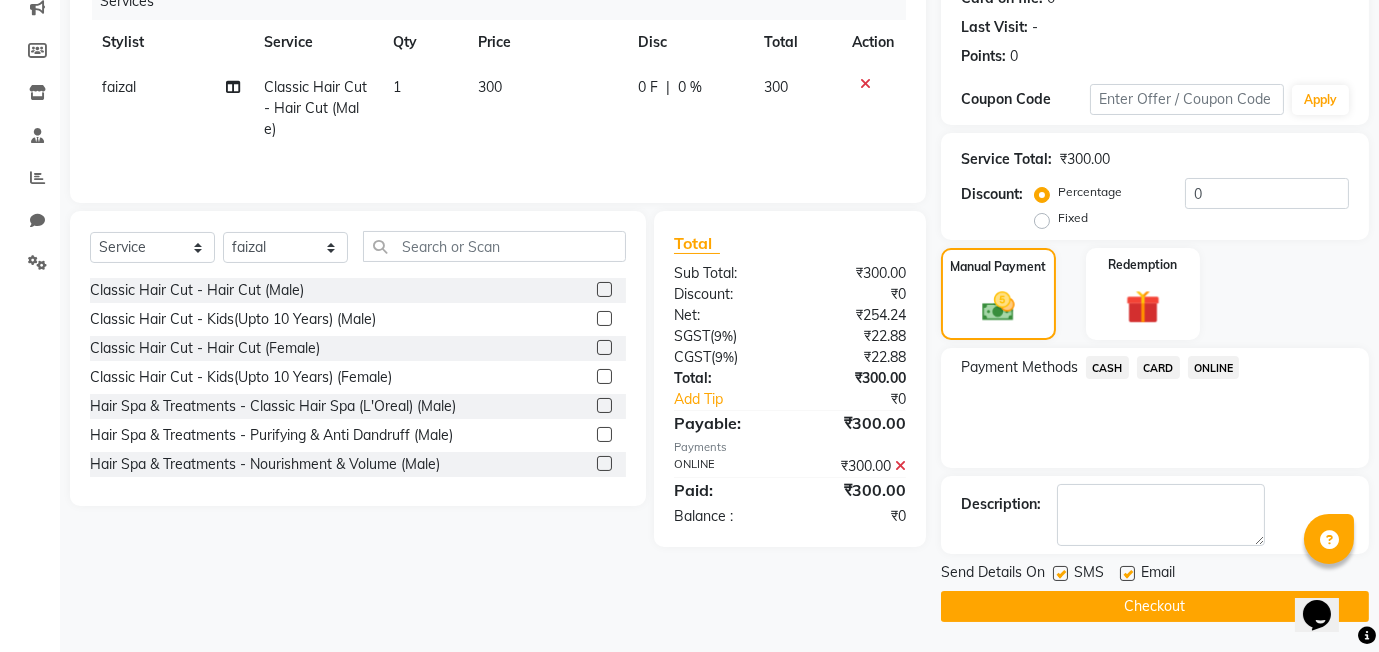 click on "Checkout" 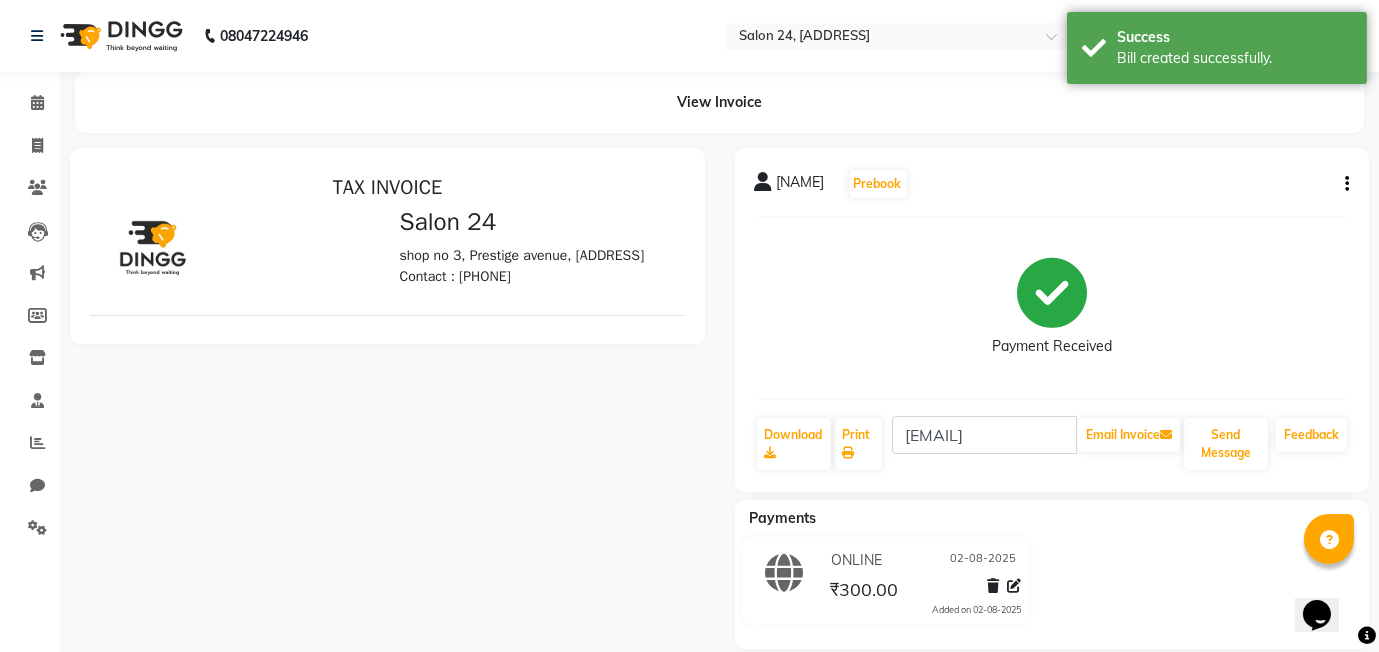 scroll, scrollTop: 0, scrollLeft: 0, axis: both 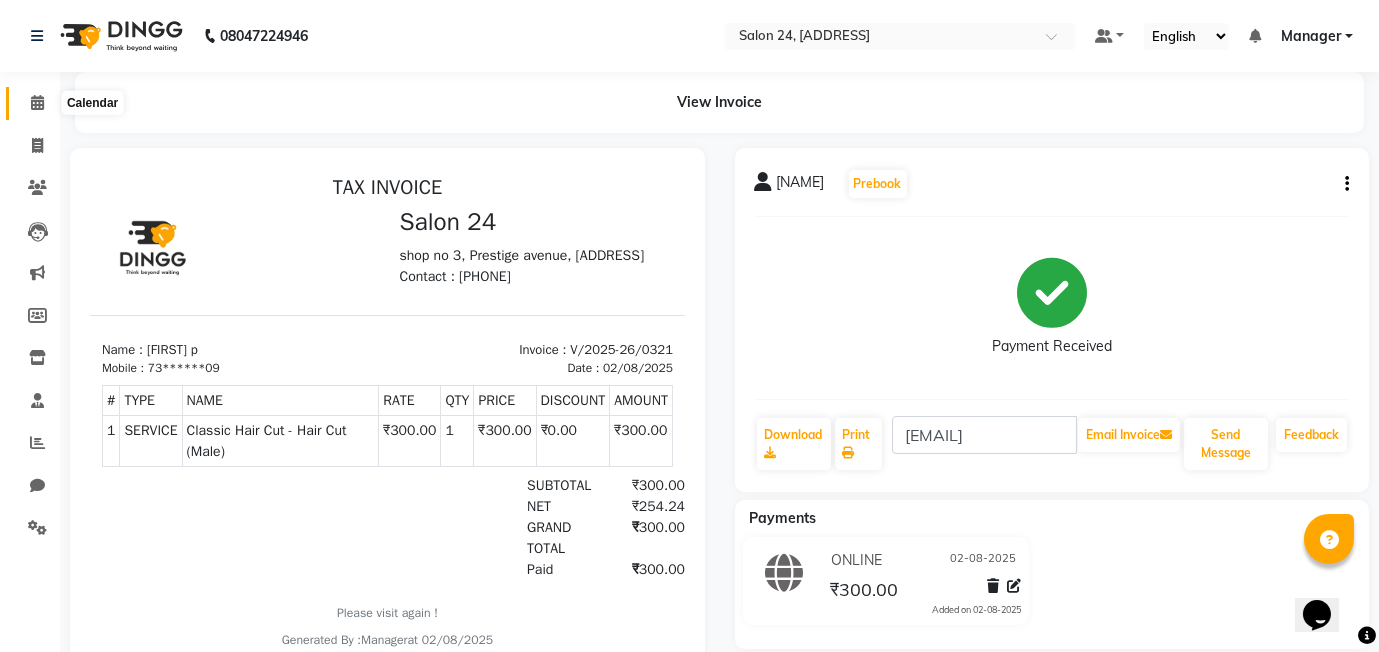 click 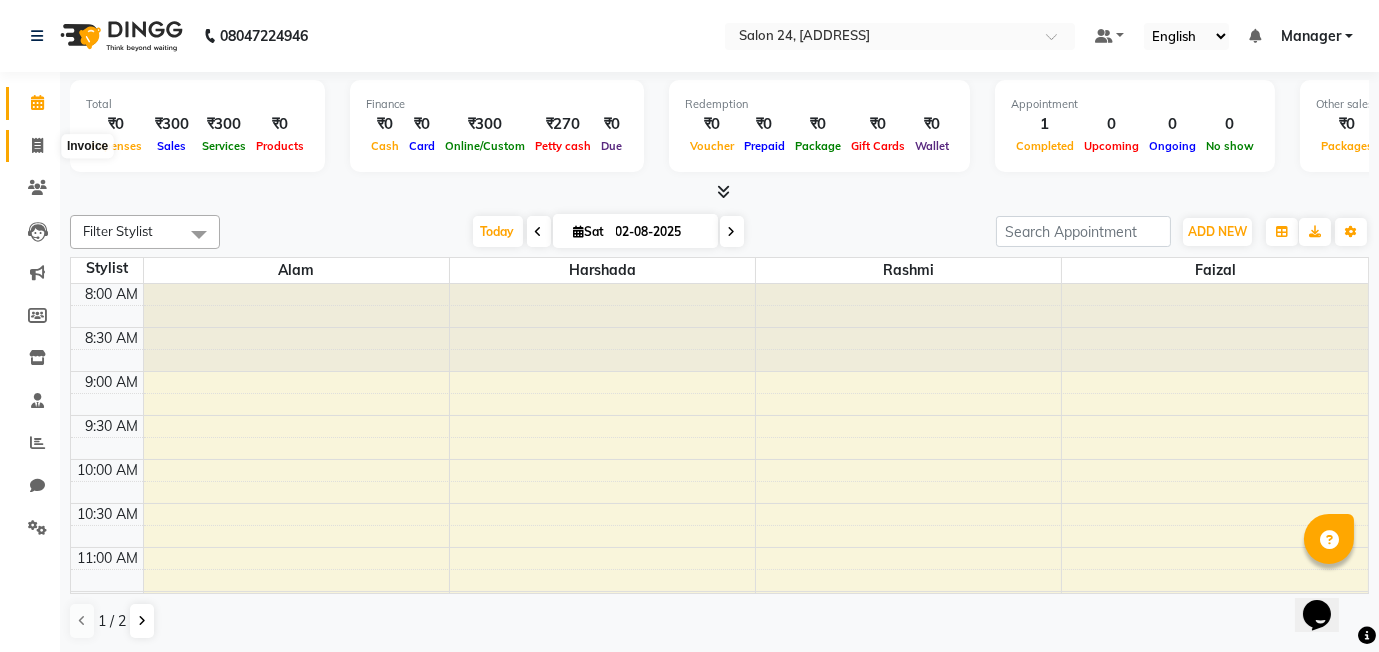 click 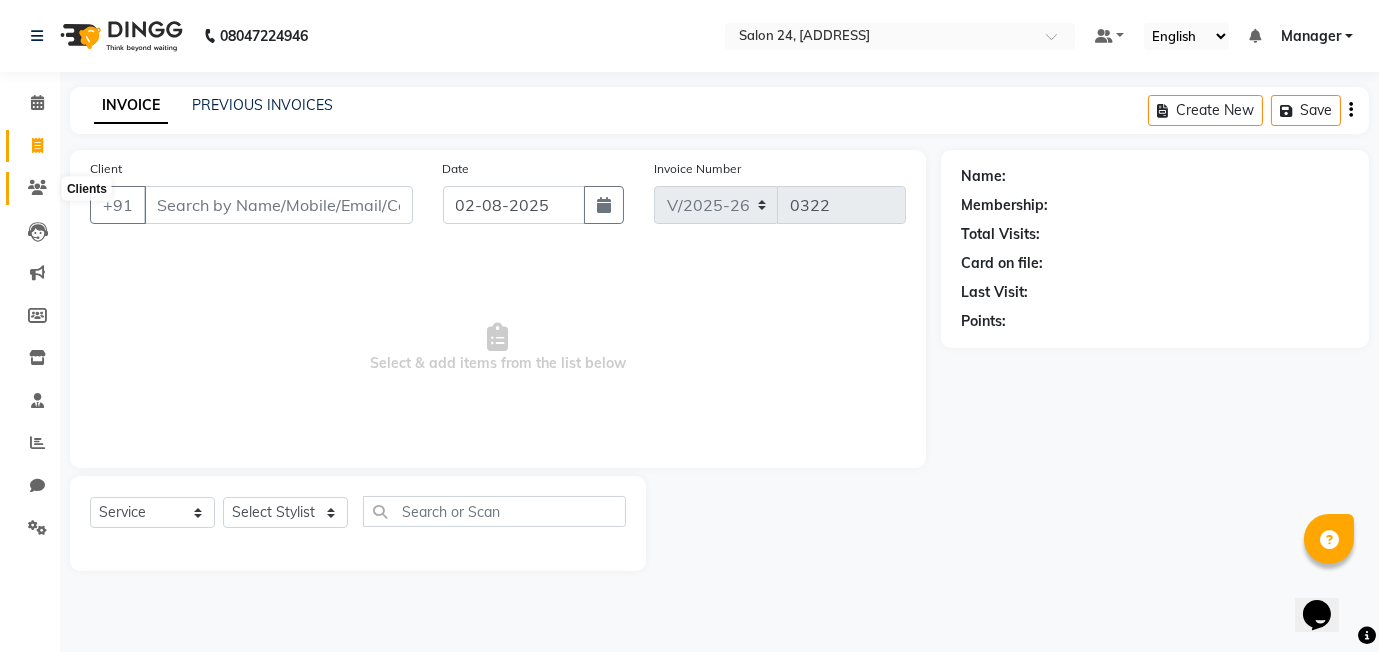 click 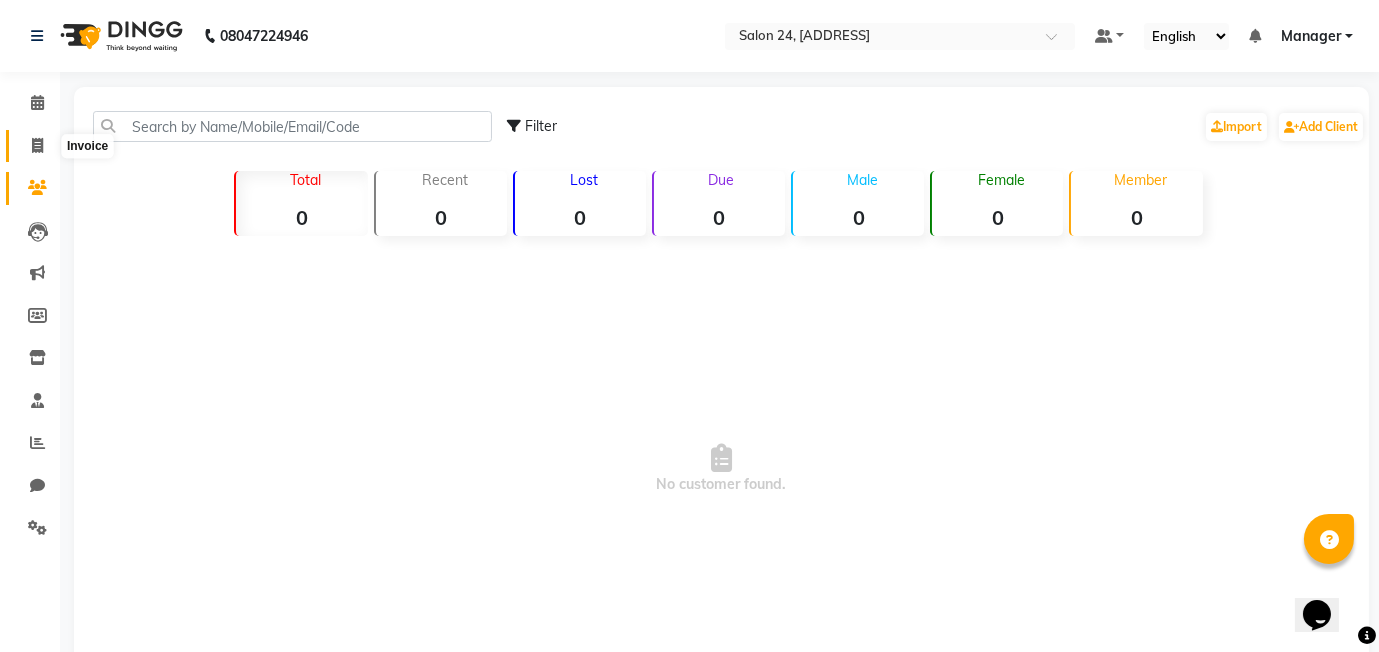 click 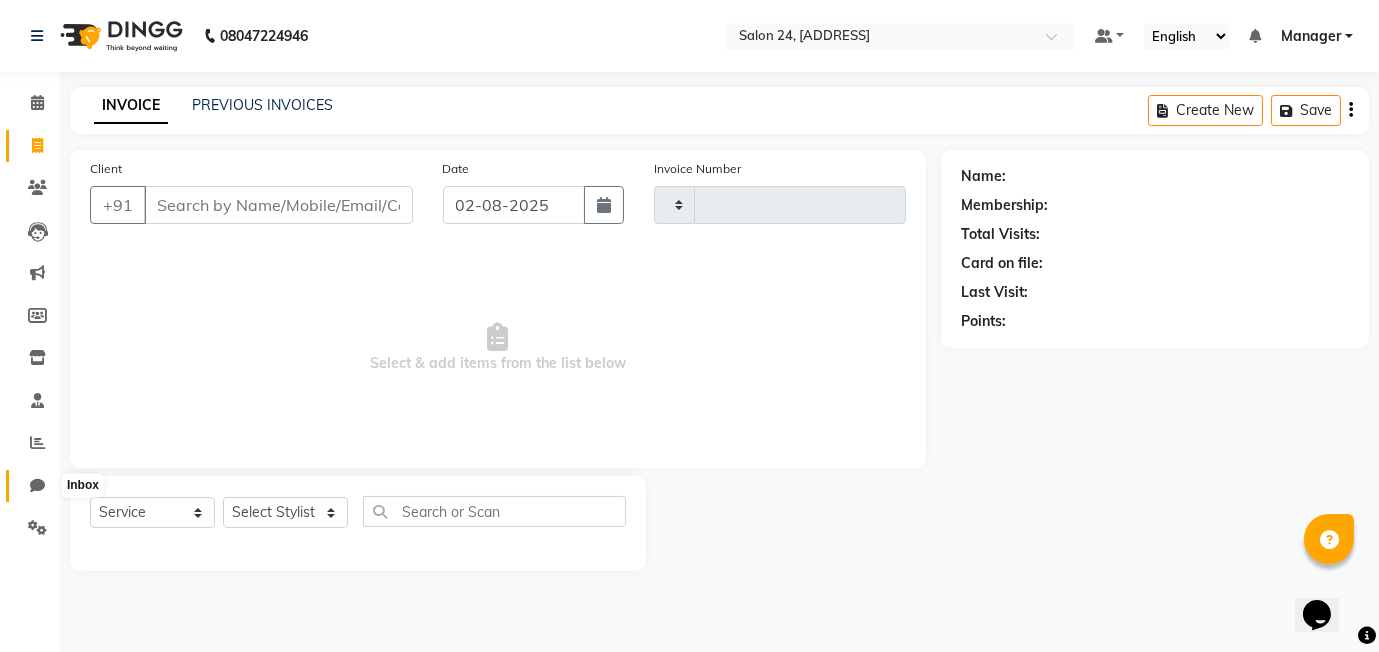 click 